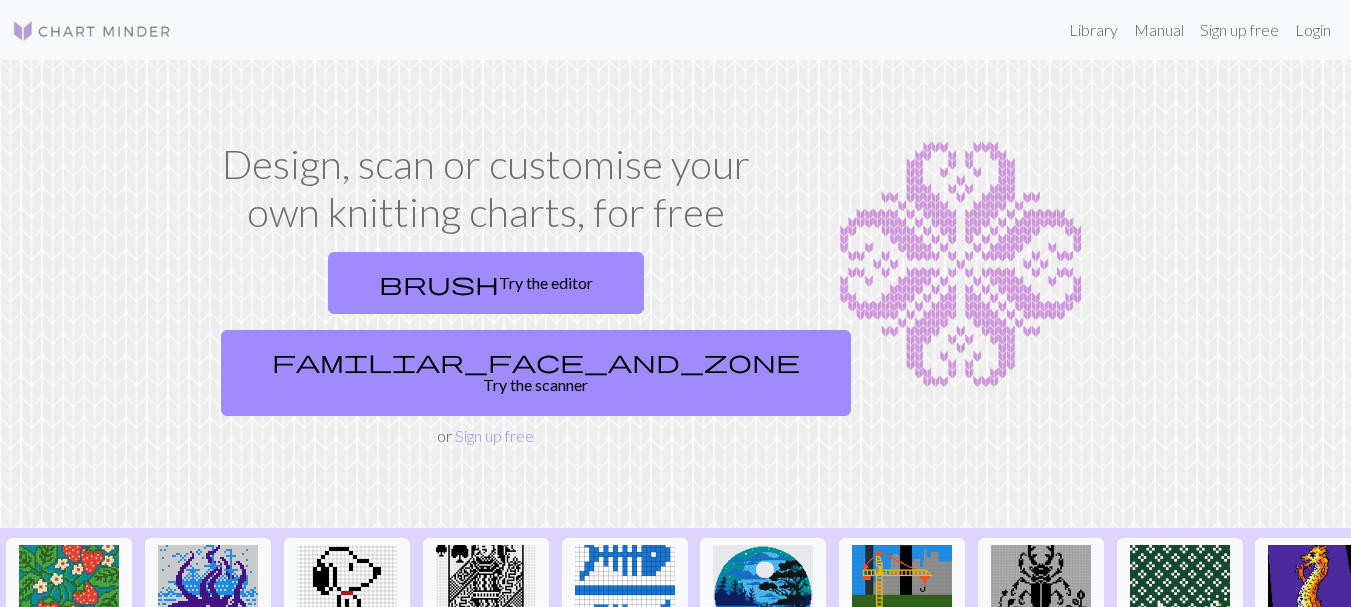 scroll, scrollTop: 0, scrollLeft: 0, axis: both 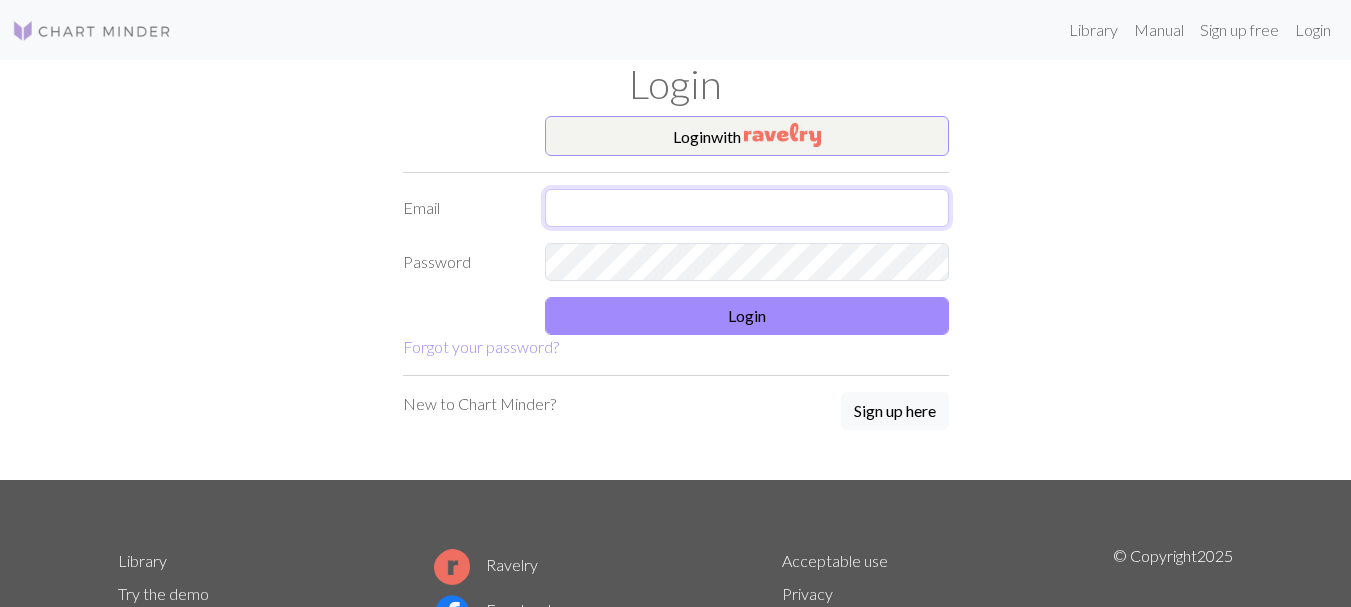 click at bounding box center [747, 208] 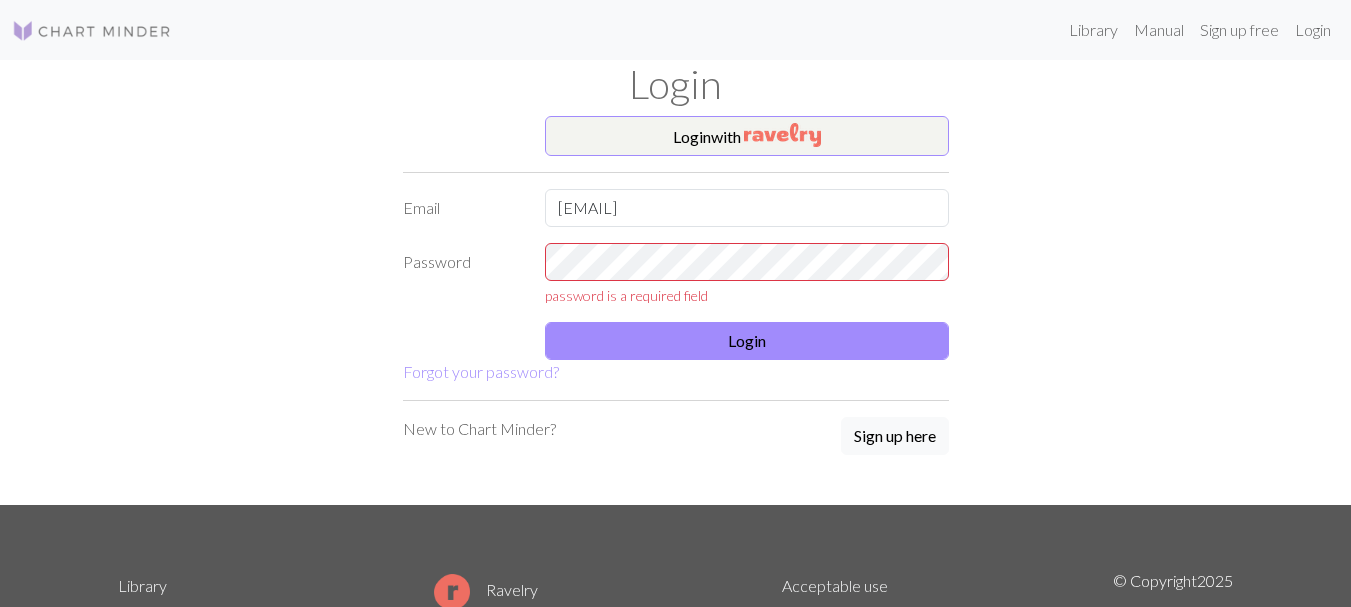 click on "Login  with   Email lornacbishop@gmail.com Password password is a required field Login Forgot your password? New to Chart Minder? Sign up here" at bounding box center (676, 310) 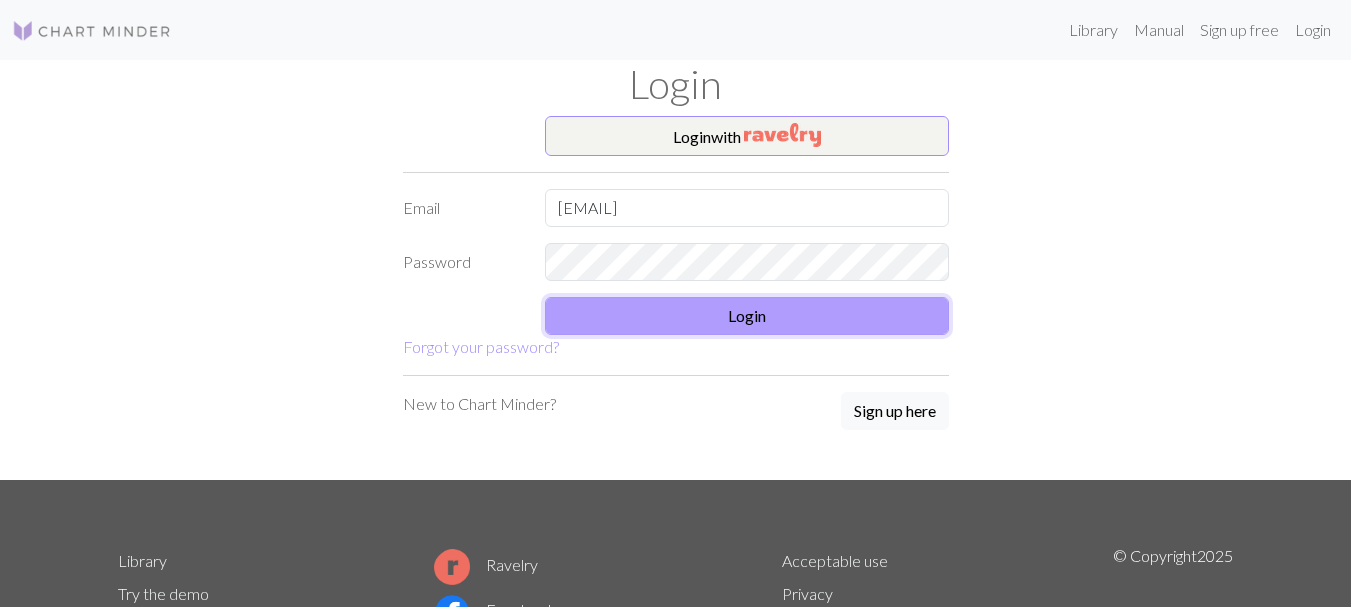 click on "Login" at bounding box center [747, 316] 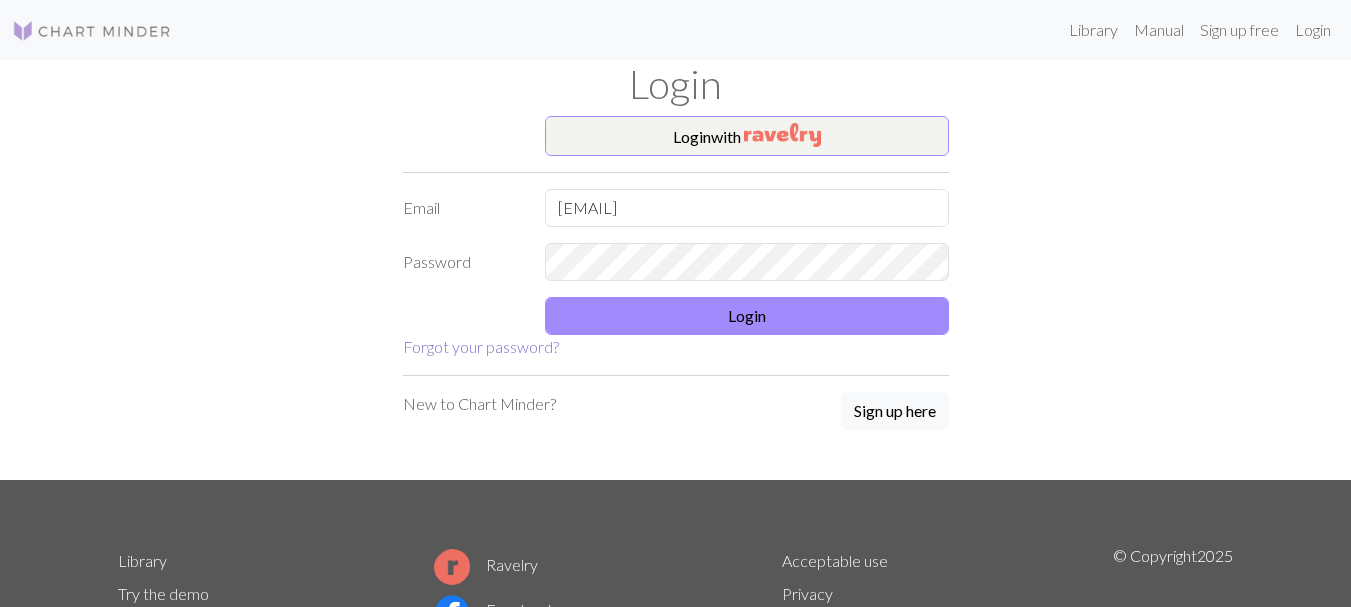 click on "Login  with   Email lornacbishop@gmail.com Password Login Forgot your password? New to Chart Minder? Sign up here" at bounding box center (676, 298) 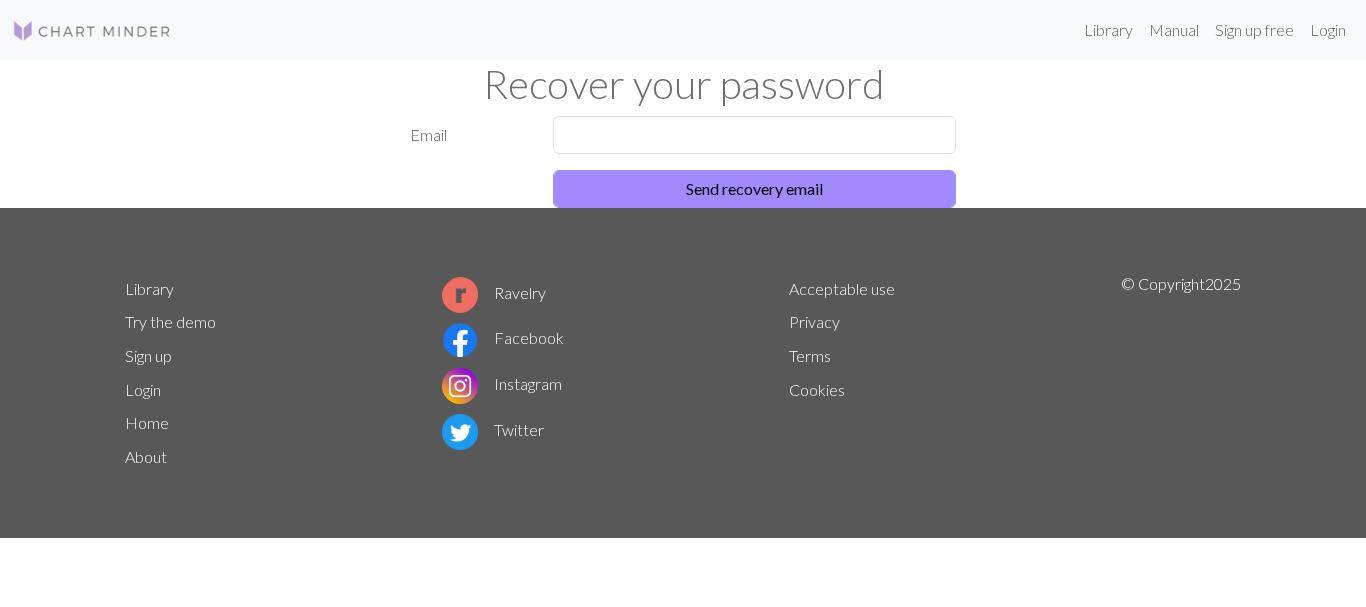 click on "Email Send recovery email" at bounding box center [683, 162] 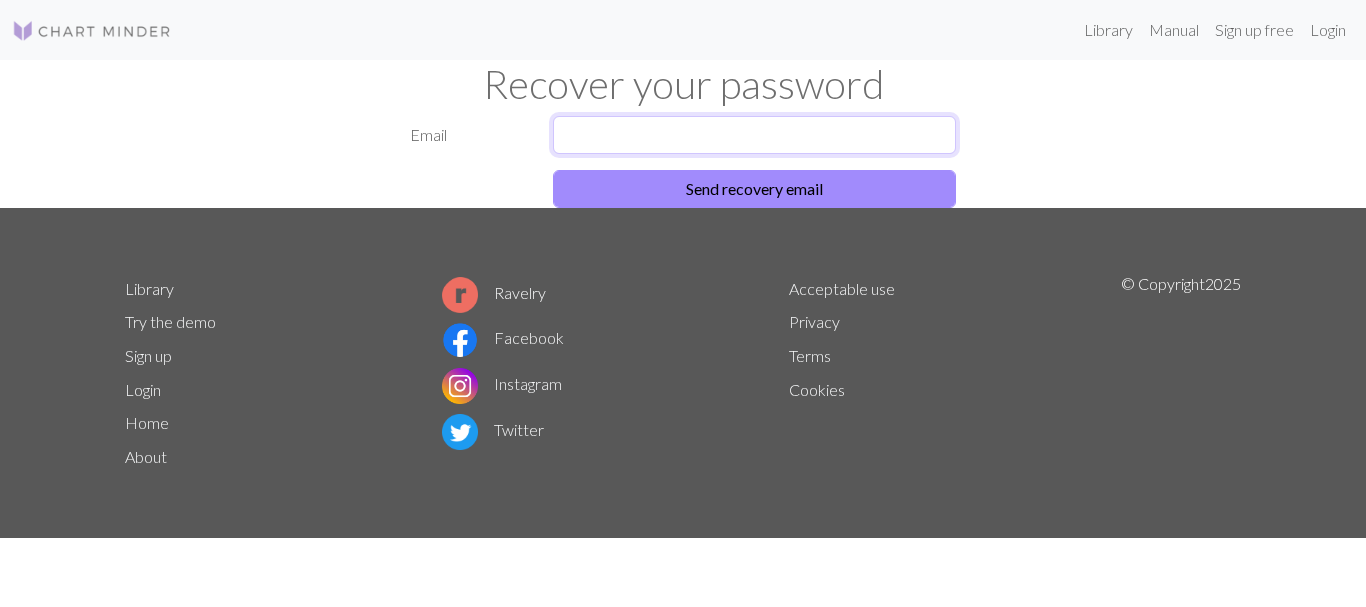click at bounding box center (755, 135) 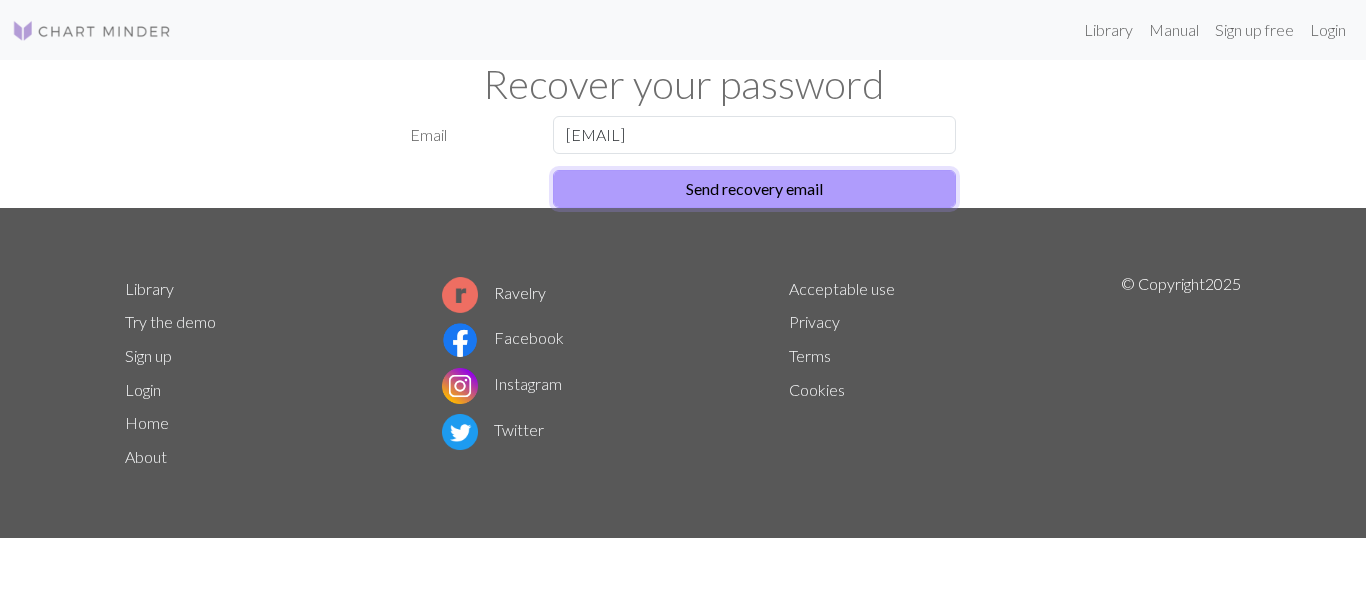 click on "Send recovery email" at bounding box center (755, 189) 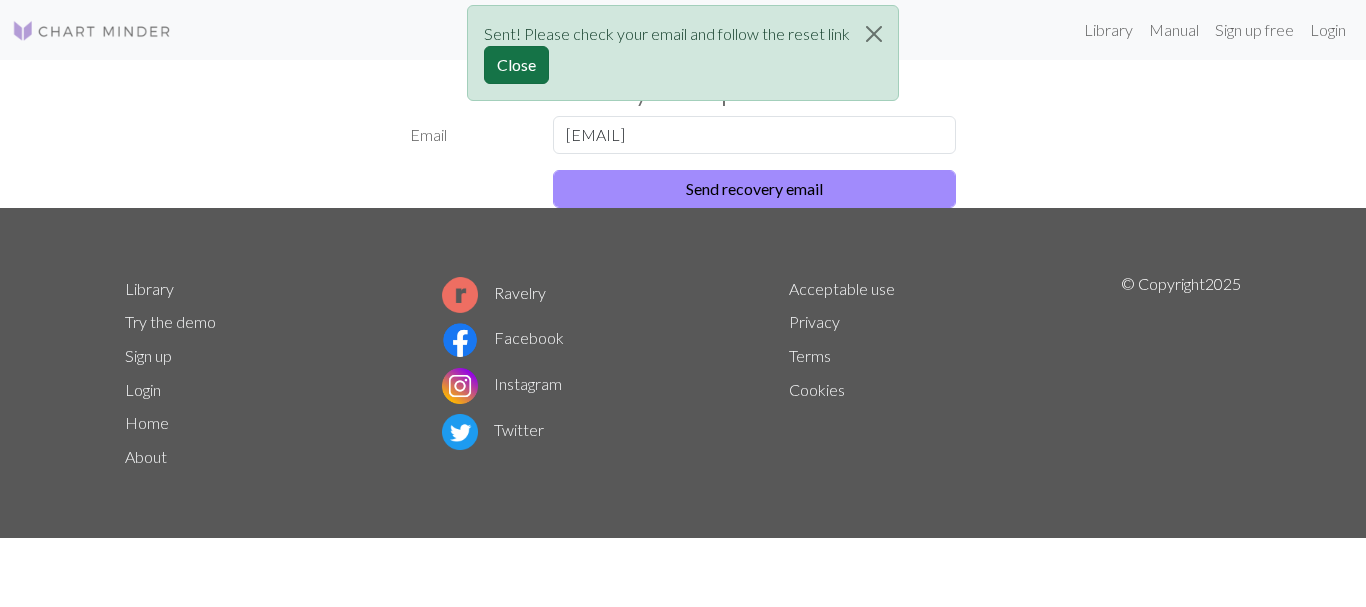 click on "Close" at bounding box center [516, 65] 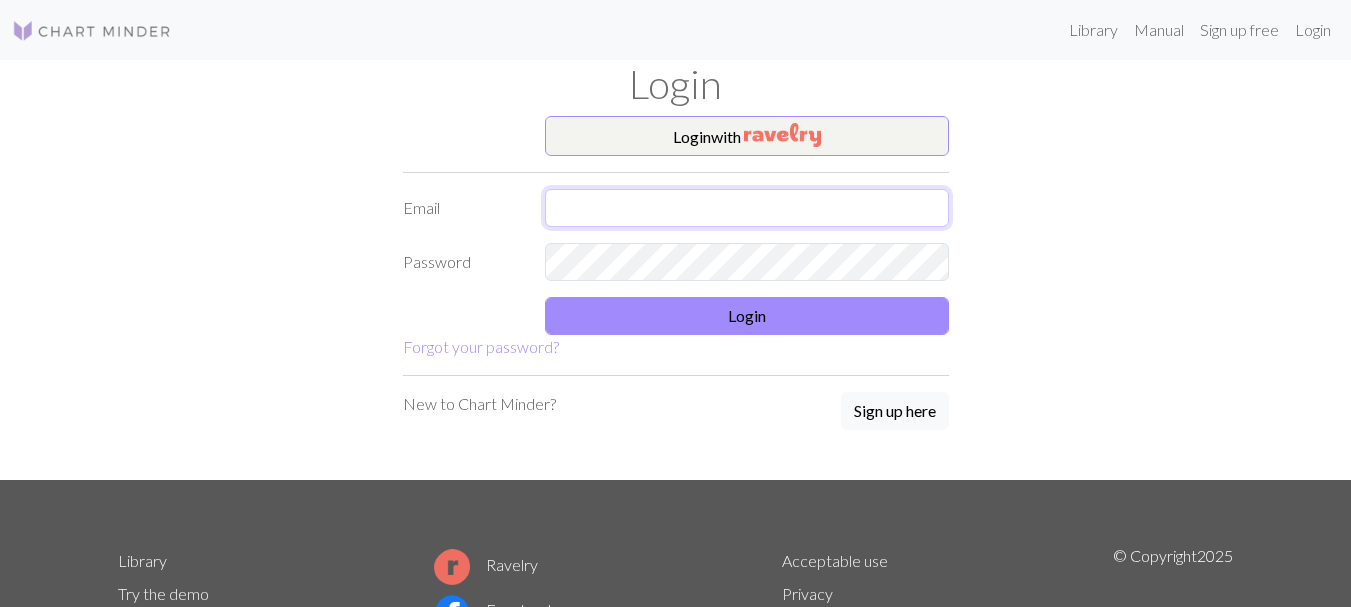 click at bounding box center [747, 208] 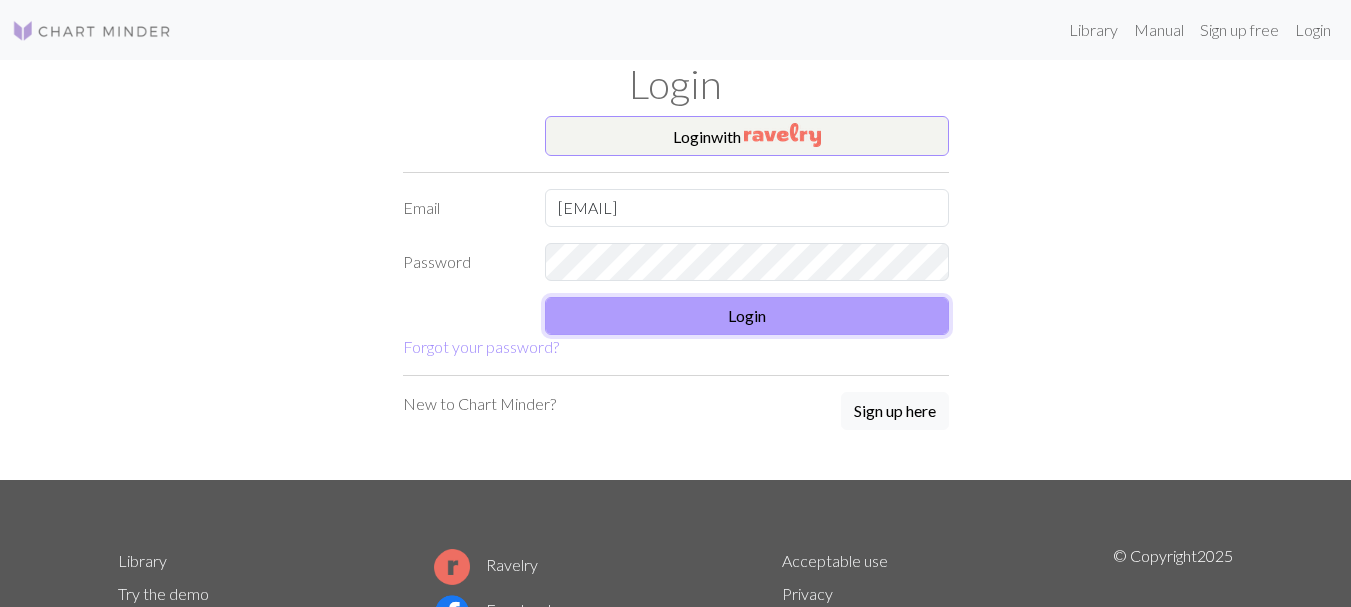 click on "Login" at bounding box center [747, 316] 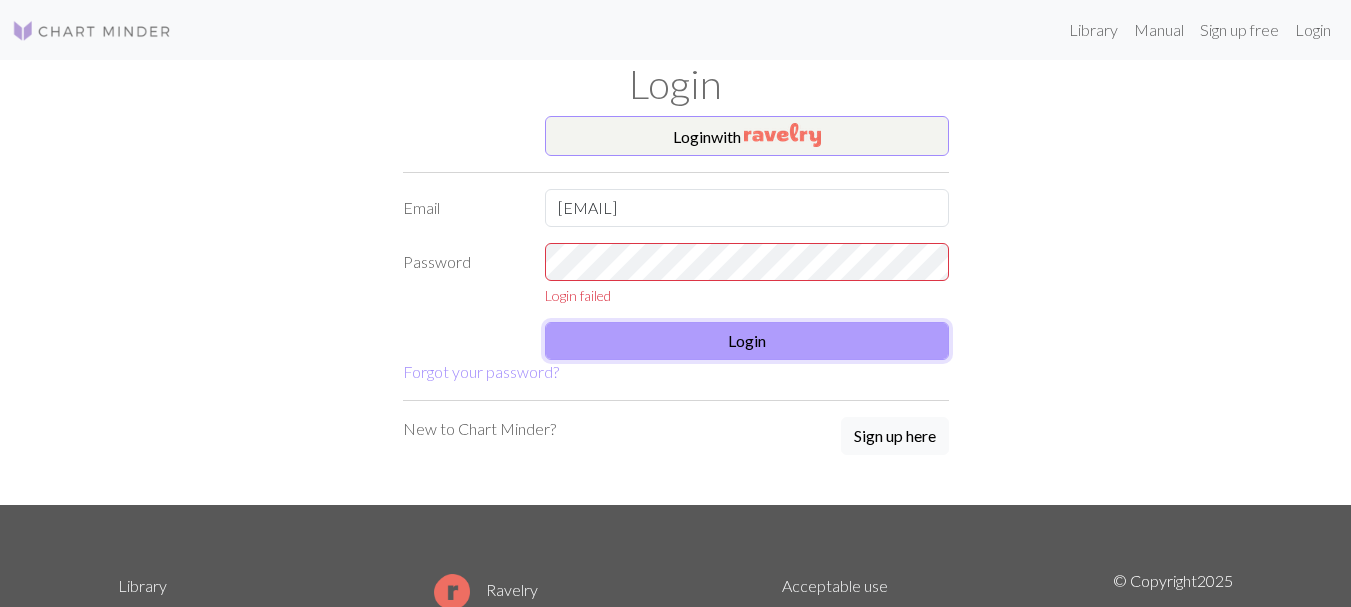 click on "Login" at bounding box center (747, 341) 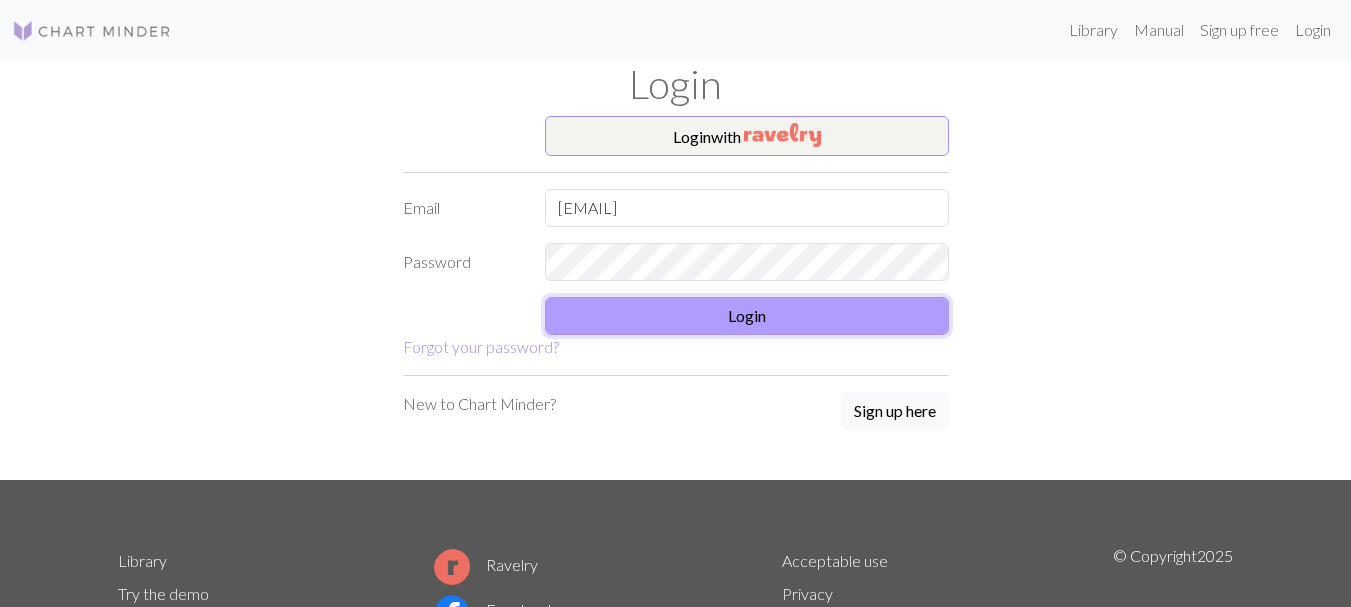 click on "Login" at bounding box center (747, 316) 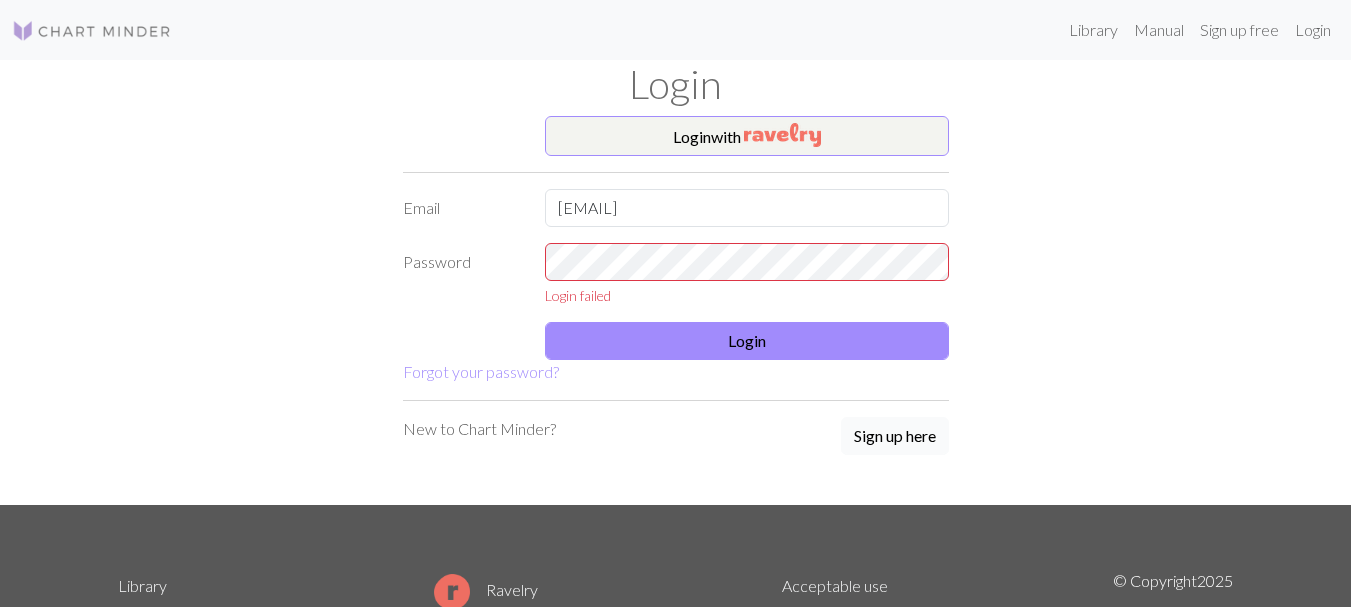 click on "Sign up here" at bounding box center (895, 436) 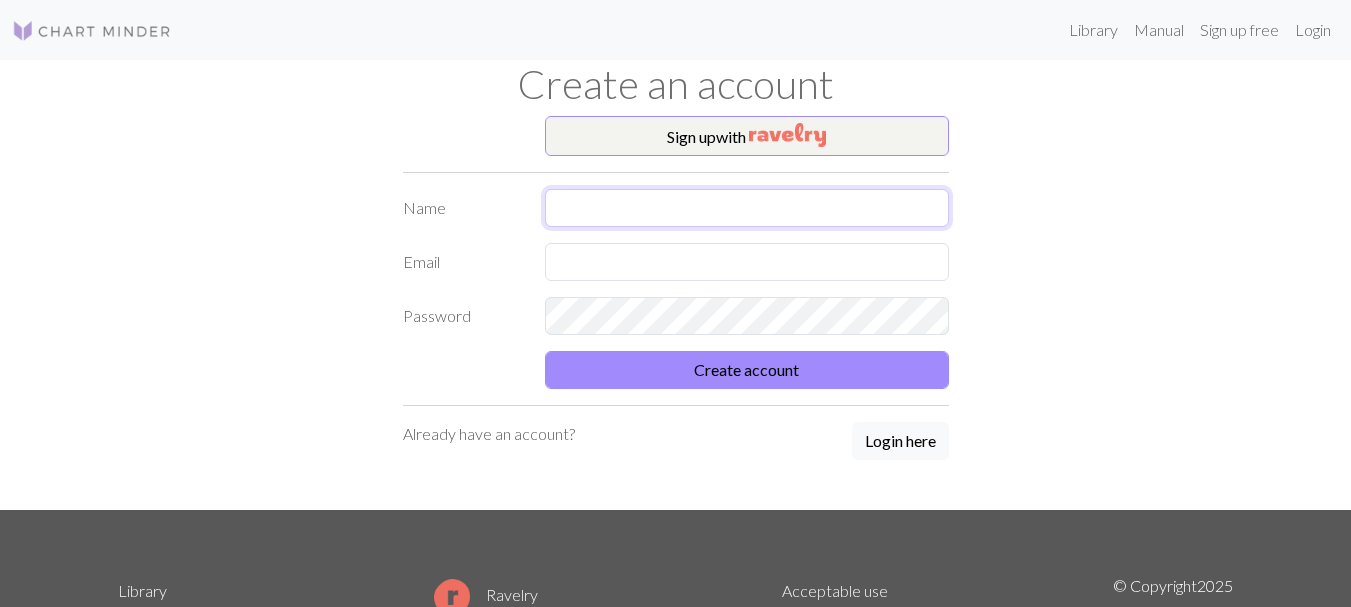 click at bounding box center (747, 208) 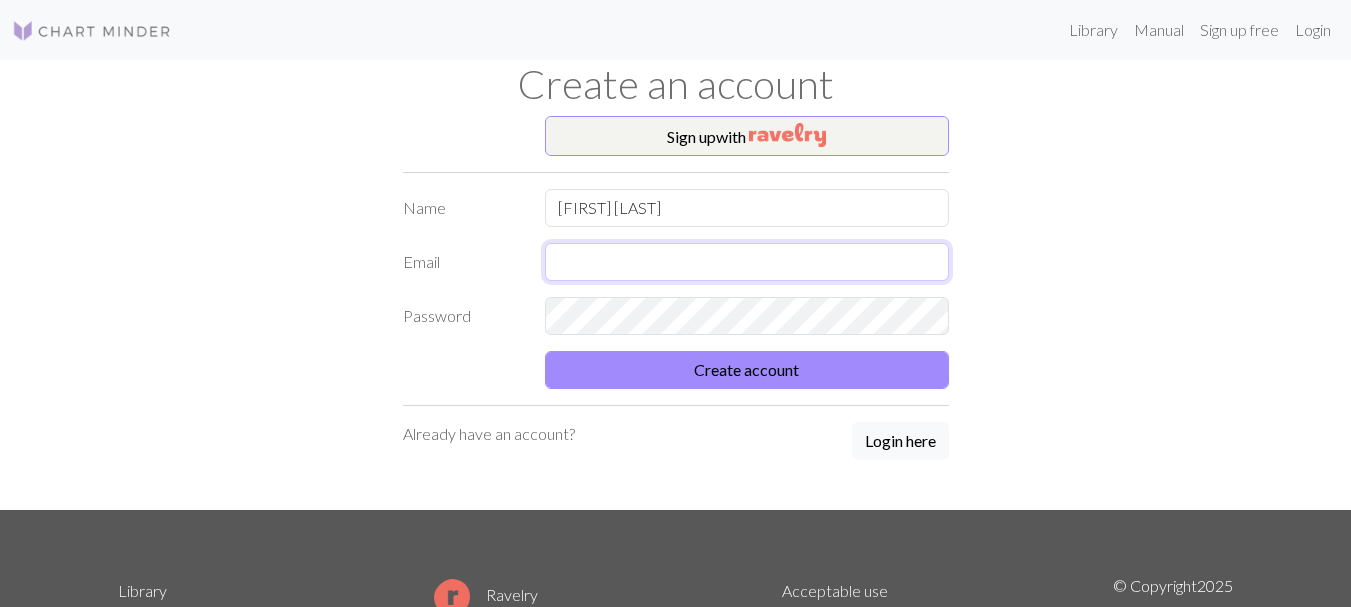 click at bounding box center (747, 262) 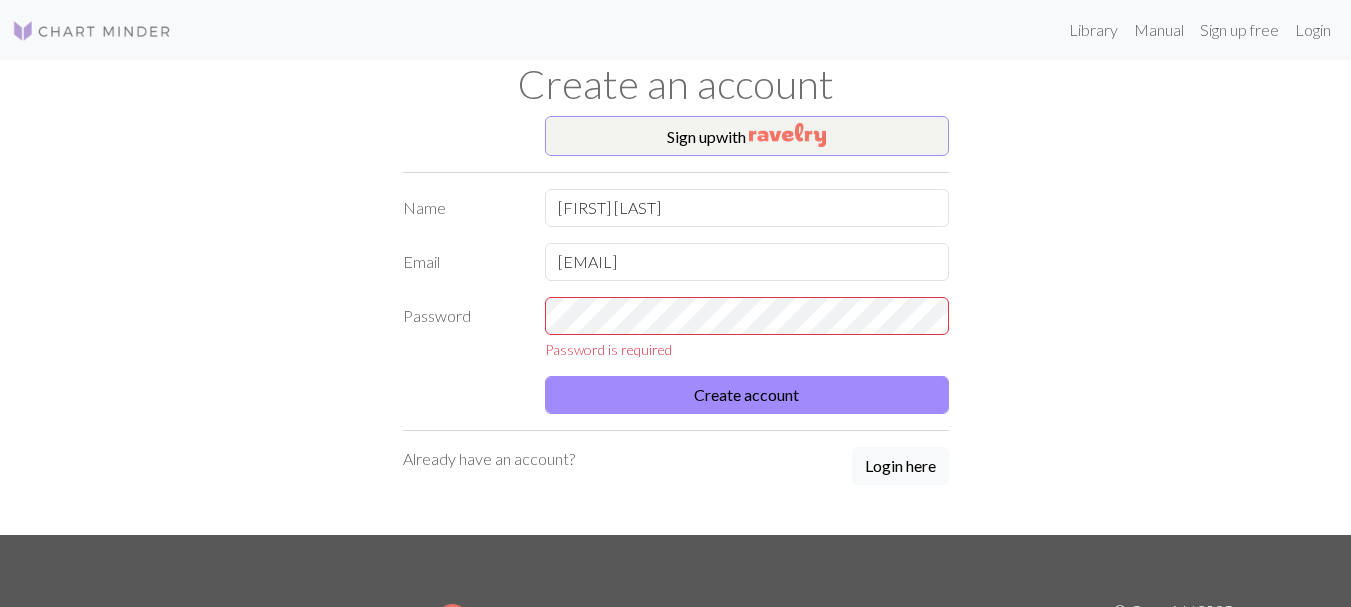 click on "Name Lorna Bishop Email lornacbishop@gmail.com Password Password is required Create account" at bounding box center (676, 301) 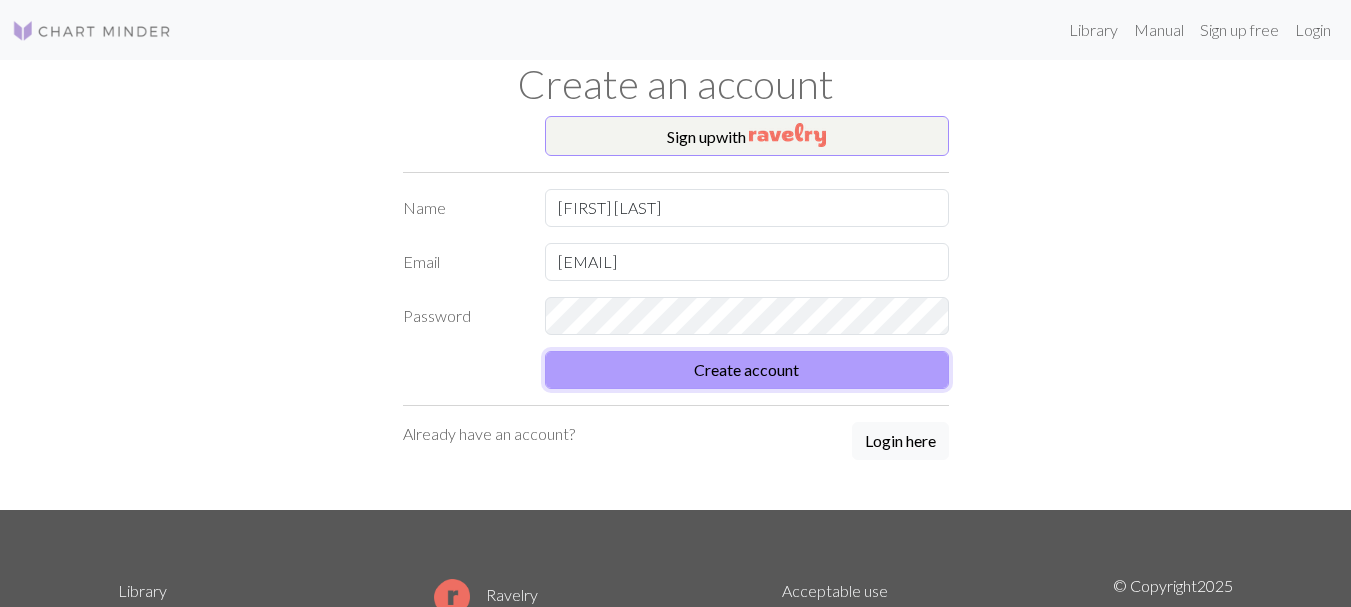 click on "Create account" at bounding box center [747, 370] 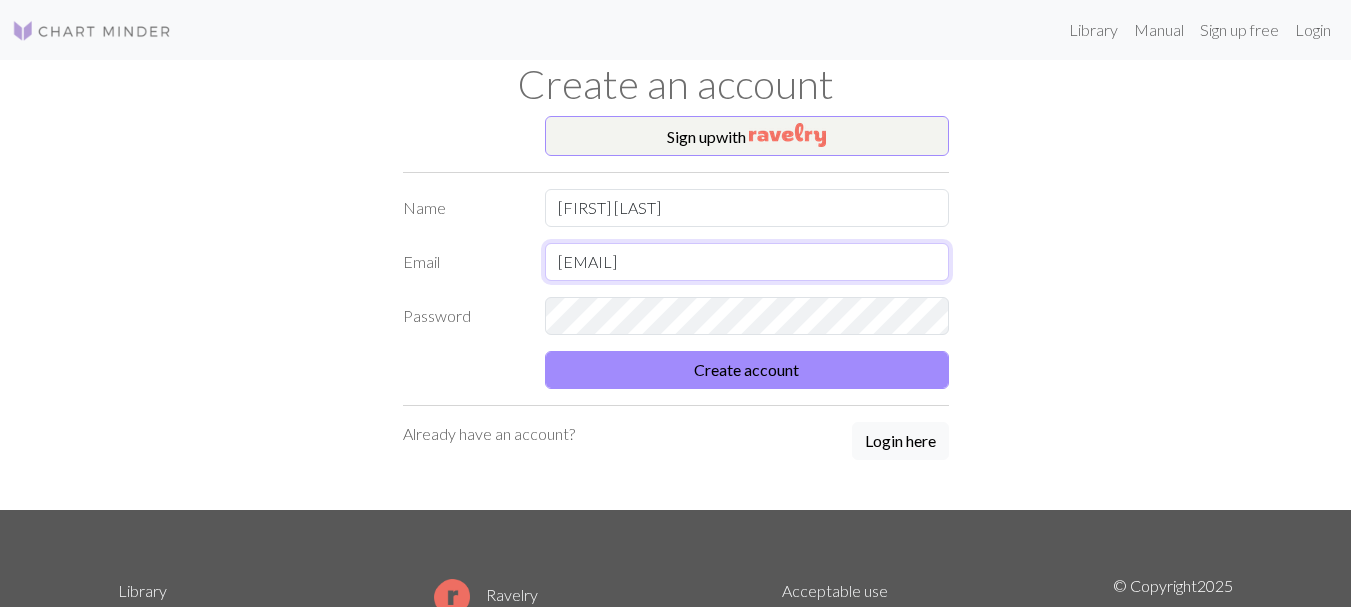 click on "lornacbishop@gmail.com" at bounding box center (747, 262) 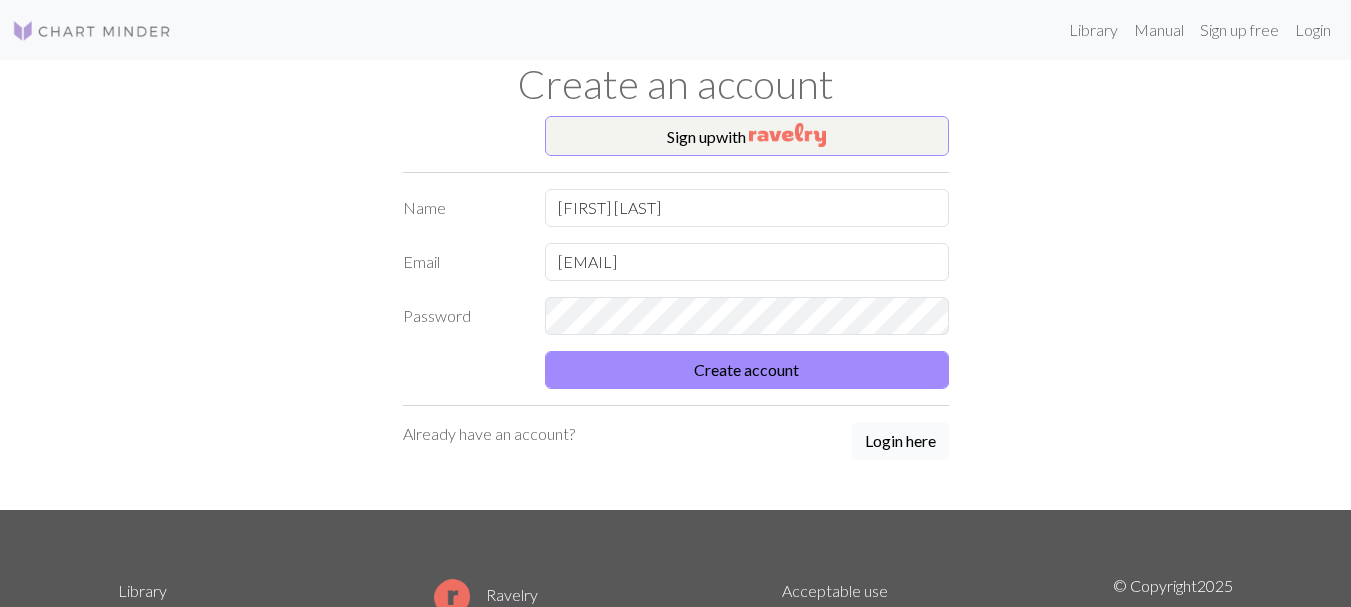 click on "Login here" at bounding box center (900, 441) 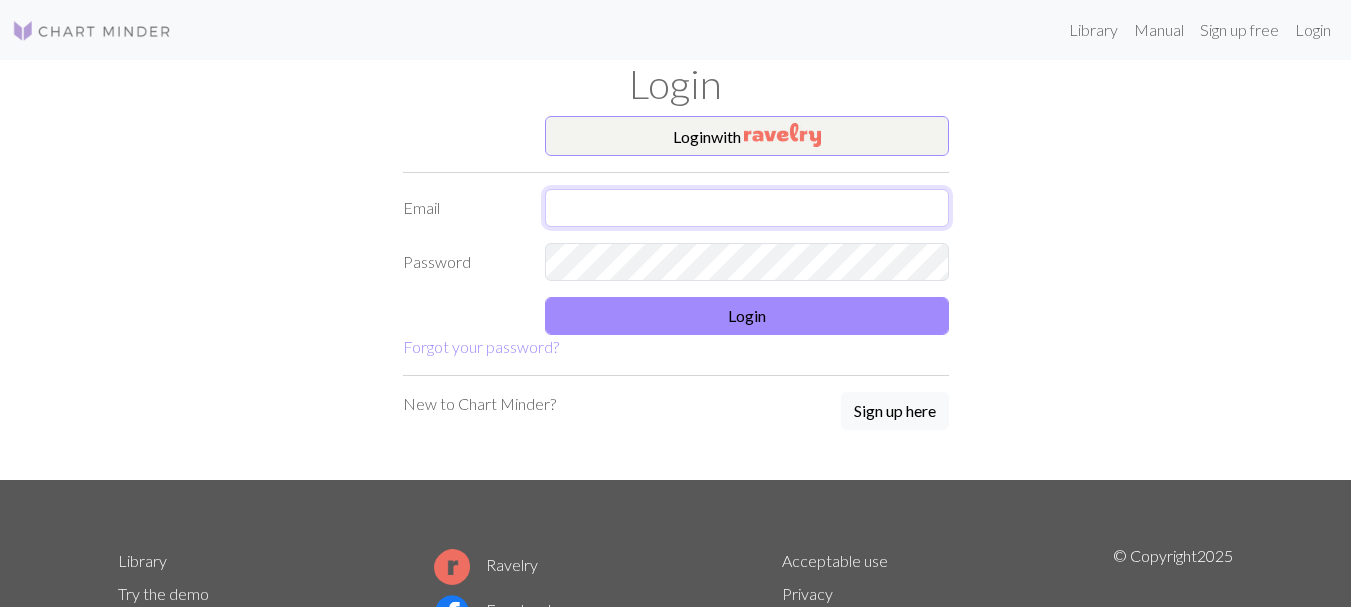 click at bounding box center [747, 208] 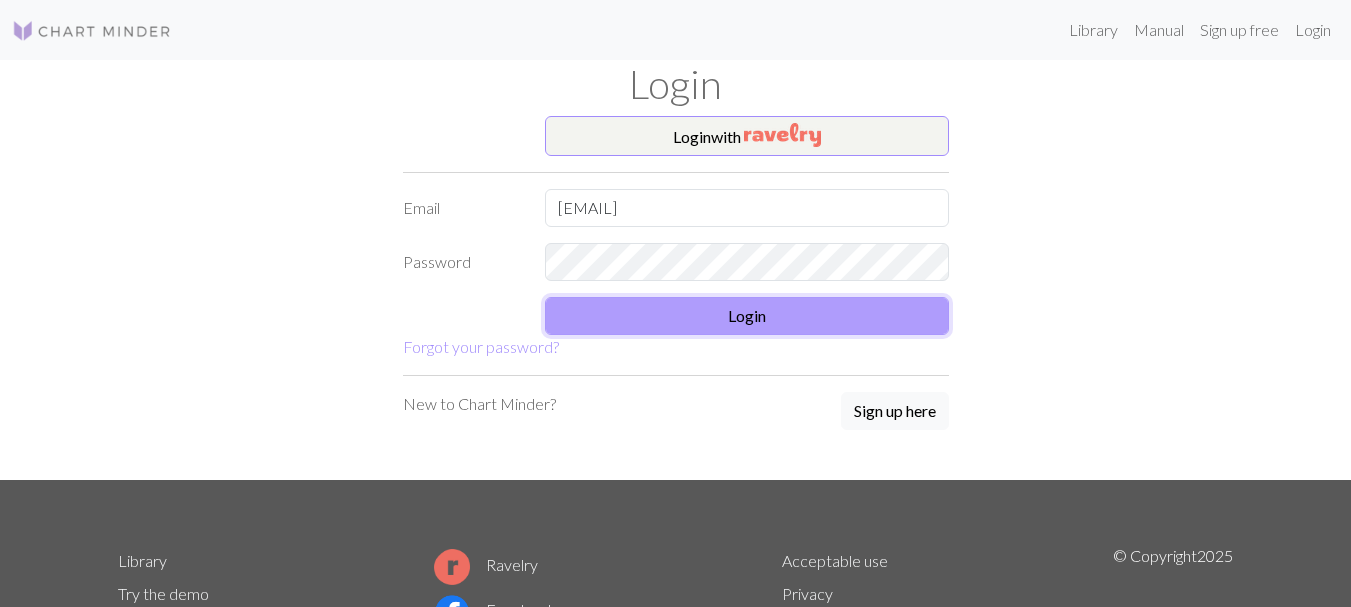 click on "Login" at bounding box center [747, 316] 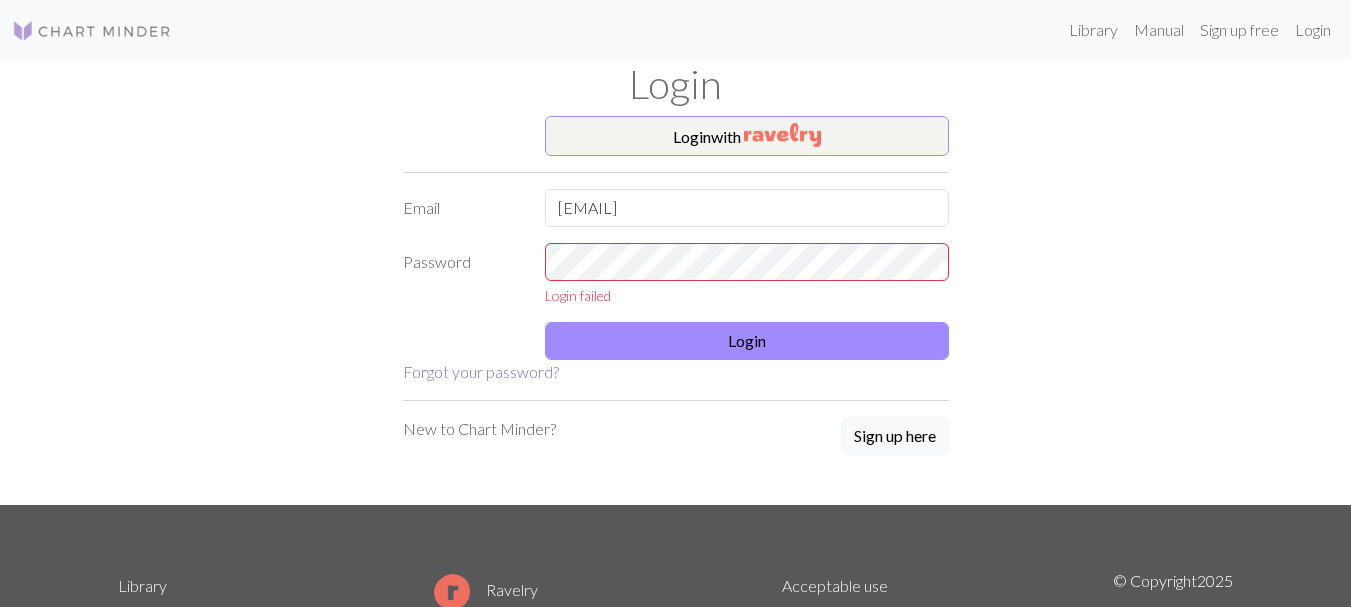 click on "Forgot your password?" at bounding box center (481, 371) 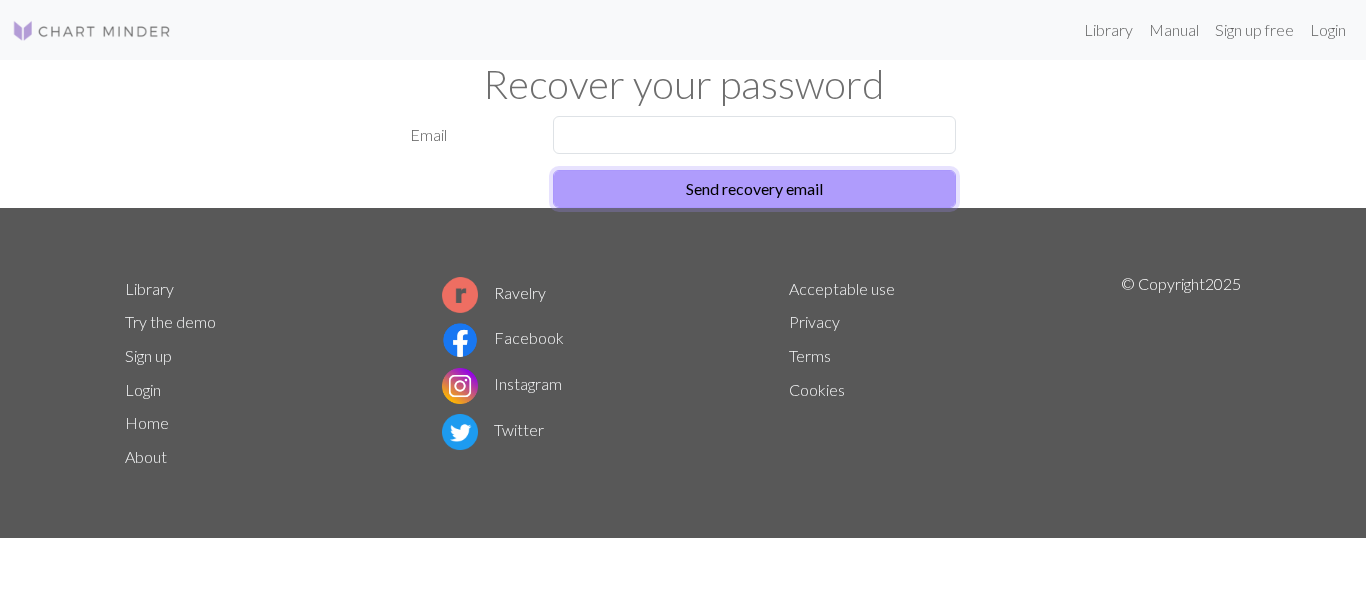 click on "Send recovery email" at bounding box center [755, 189] 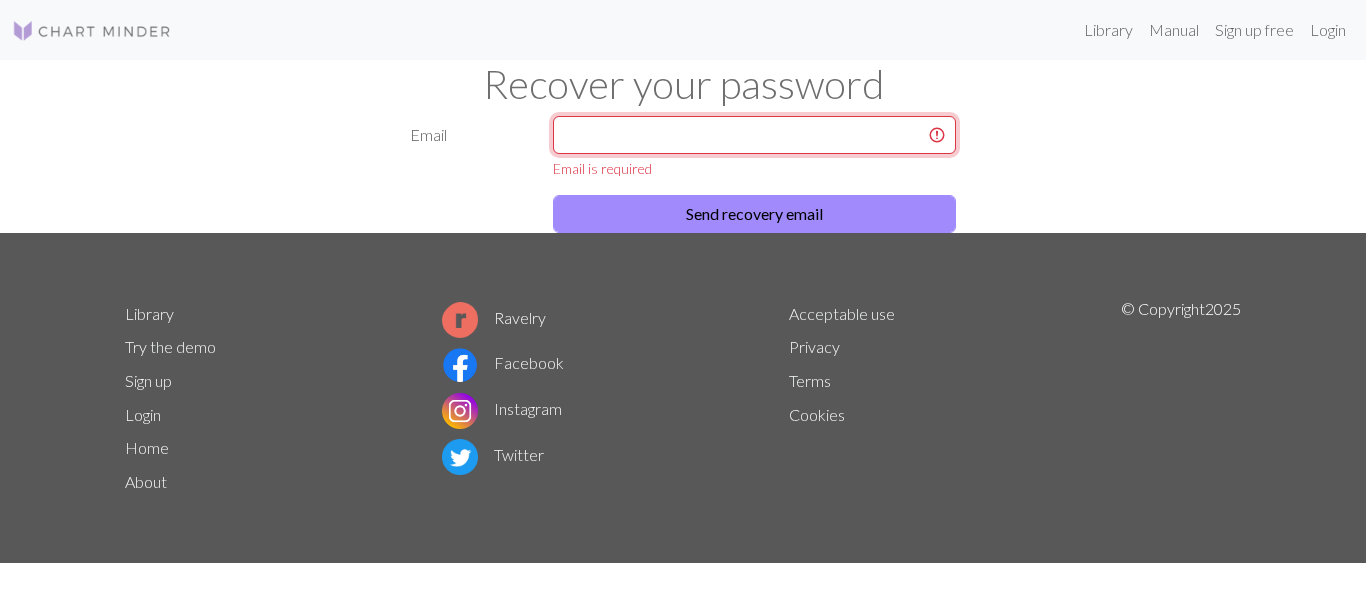 click at bounding box center [755, 135] 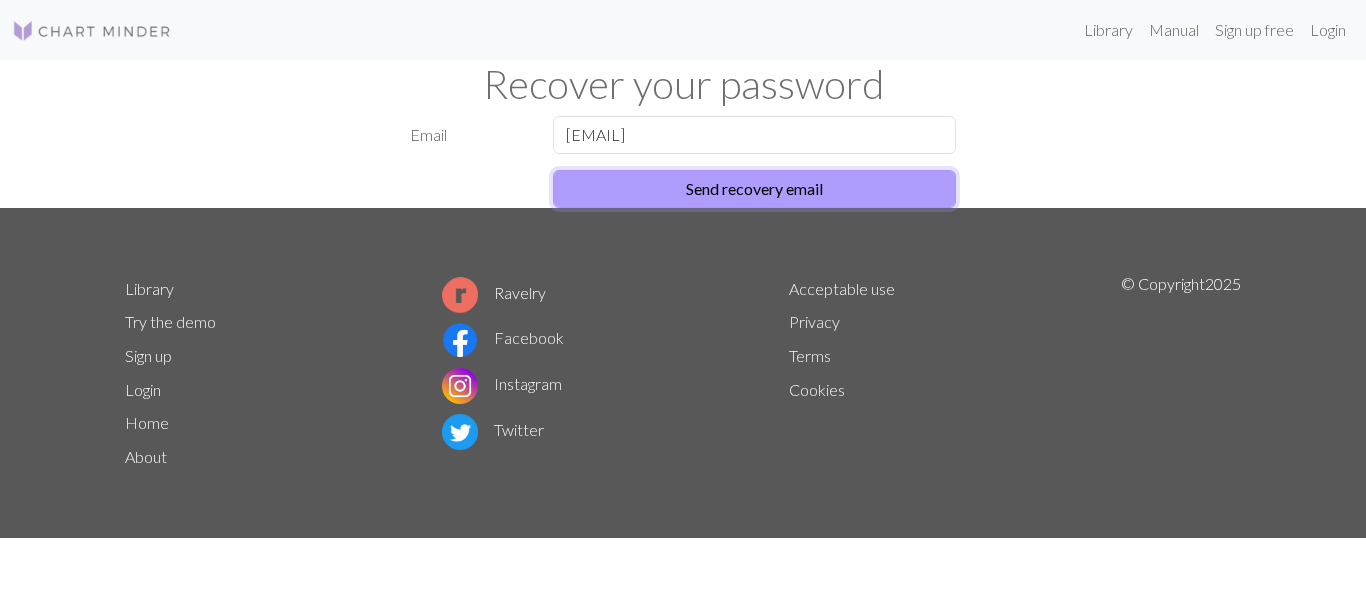click on "Send recovery email" at bounding box center (755, 189) 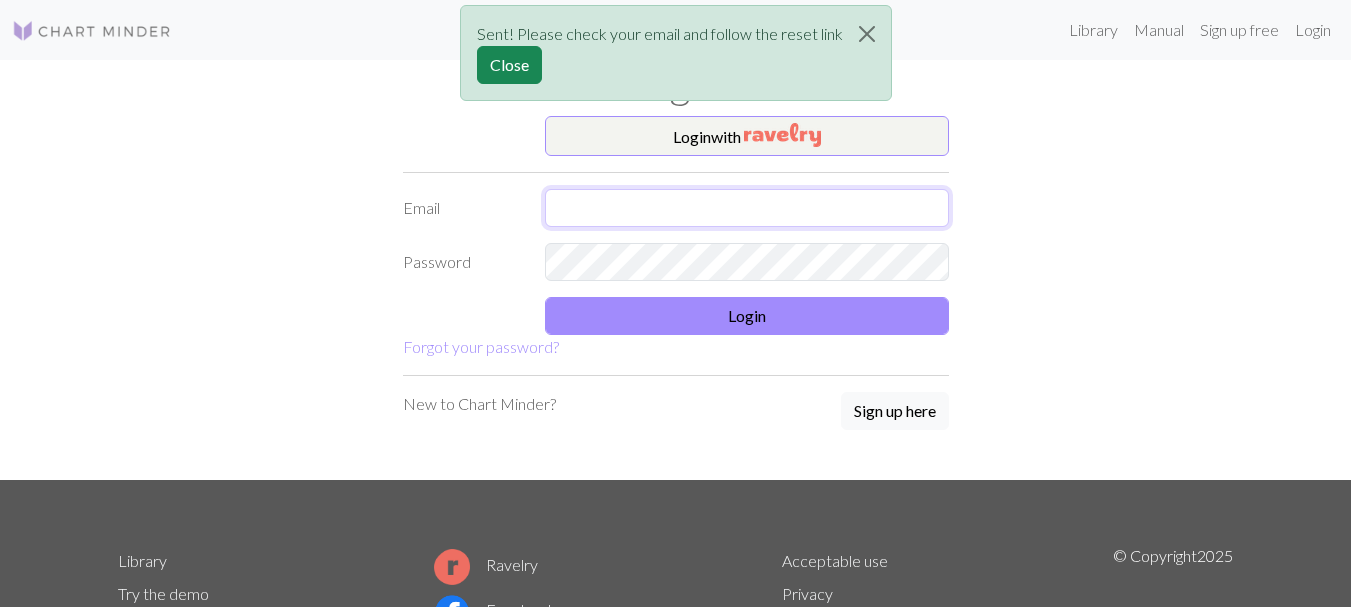 click at bounding box center (747, 208) 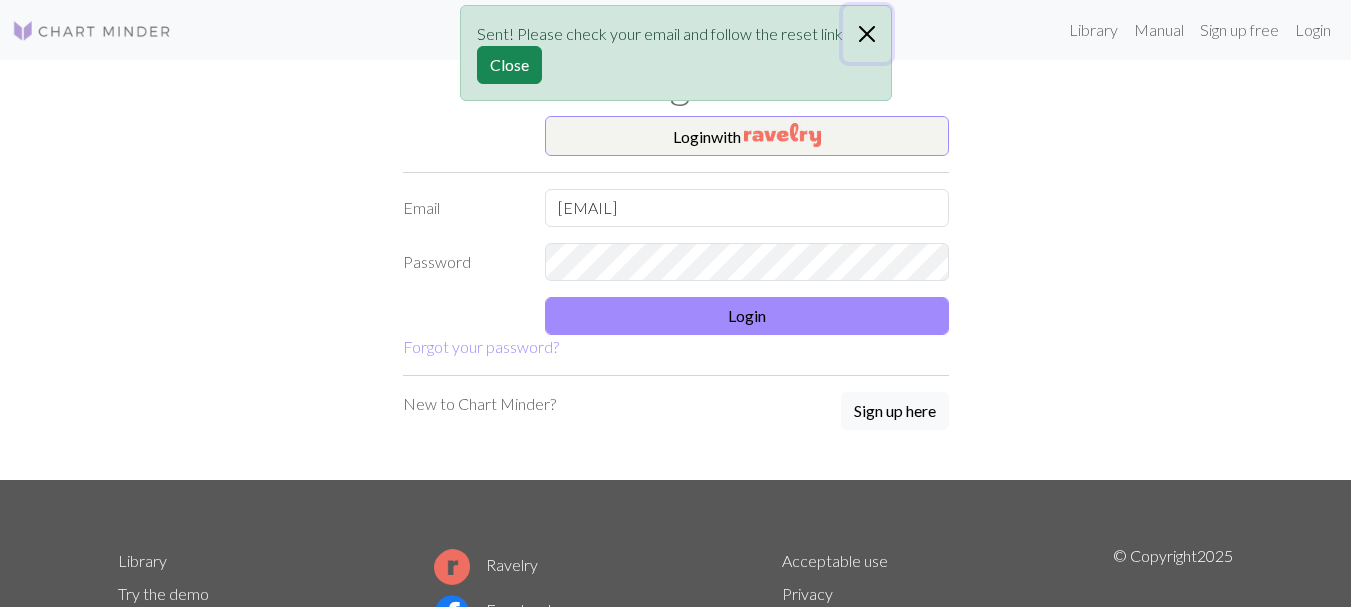 click at bounding box center (867, 34) 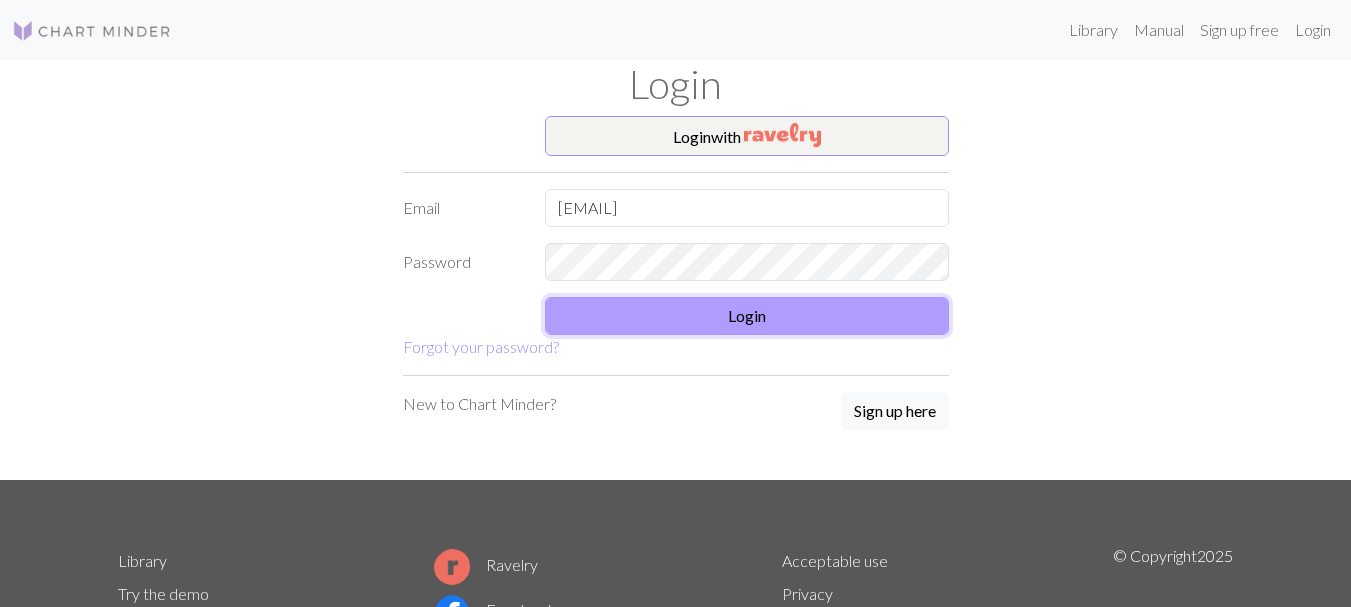 click on "Login" at bounding box center (747, 316) 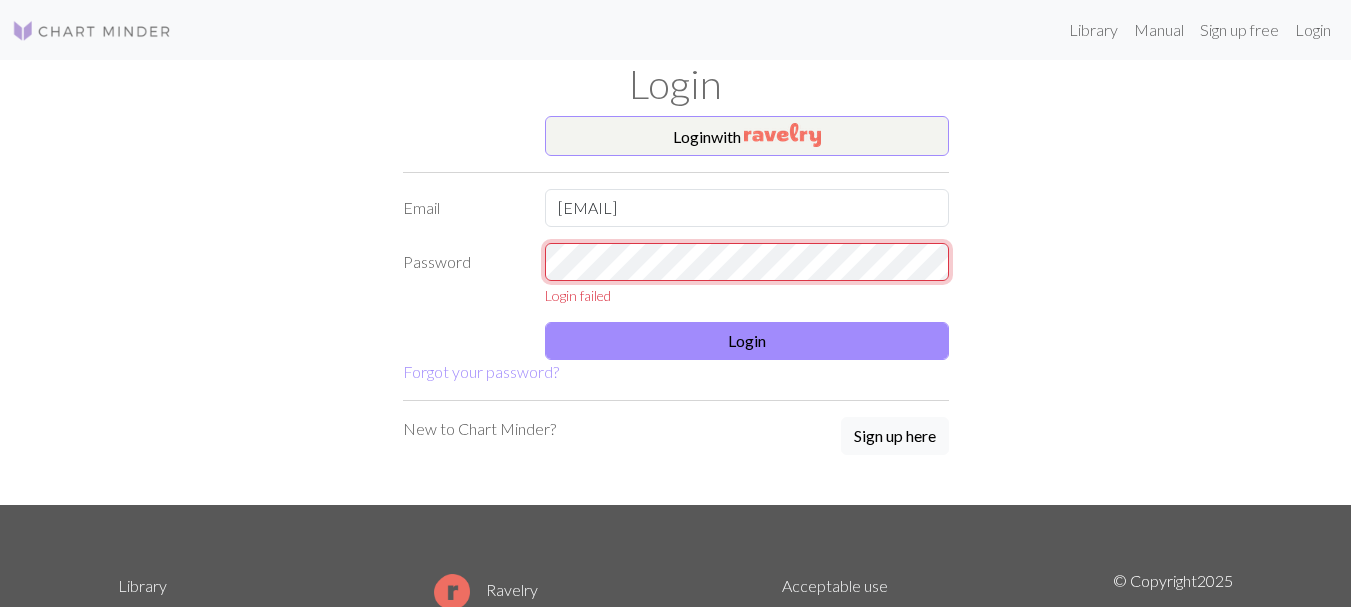 click on "Password Login failed" at bounding box center (676, 274) 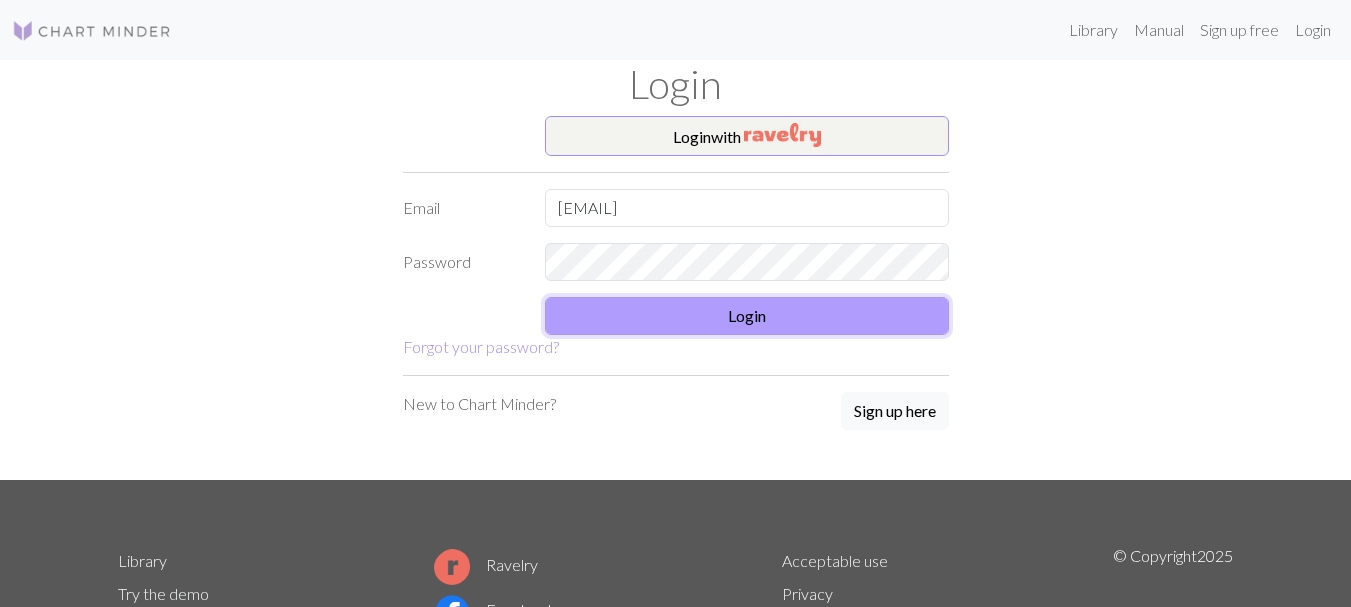 click on "Login" at bounding box center (747, 316) 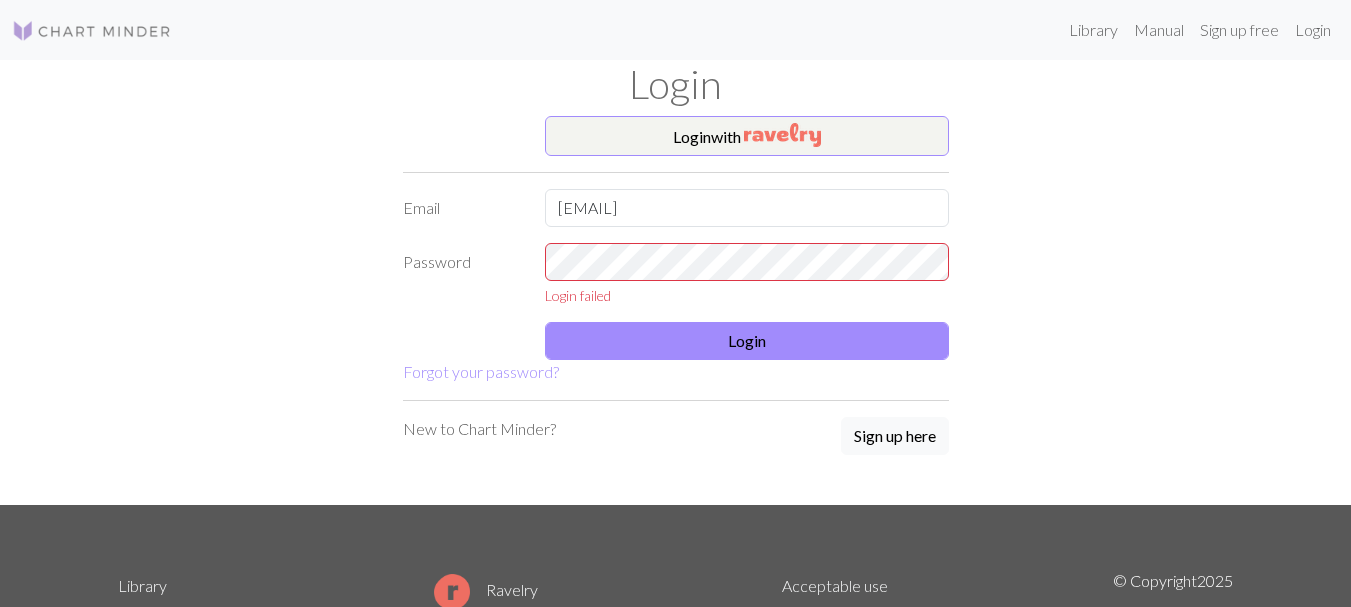 click on "Login failed" at bounding box center (747, 295) 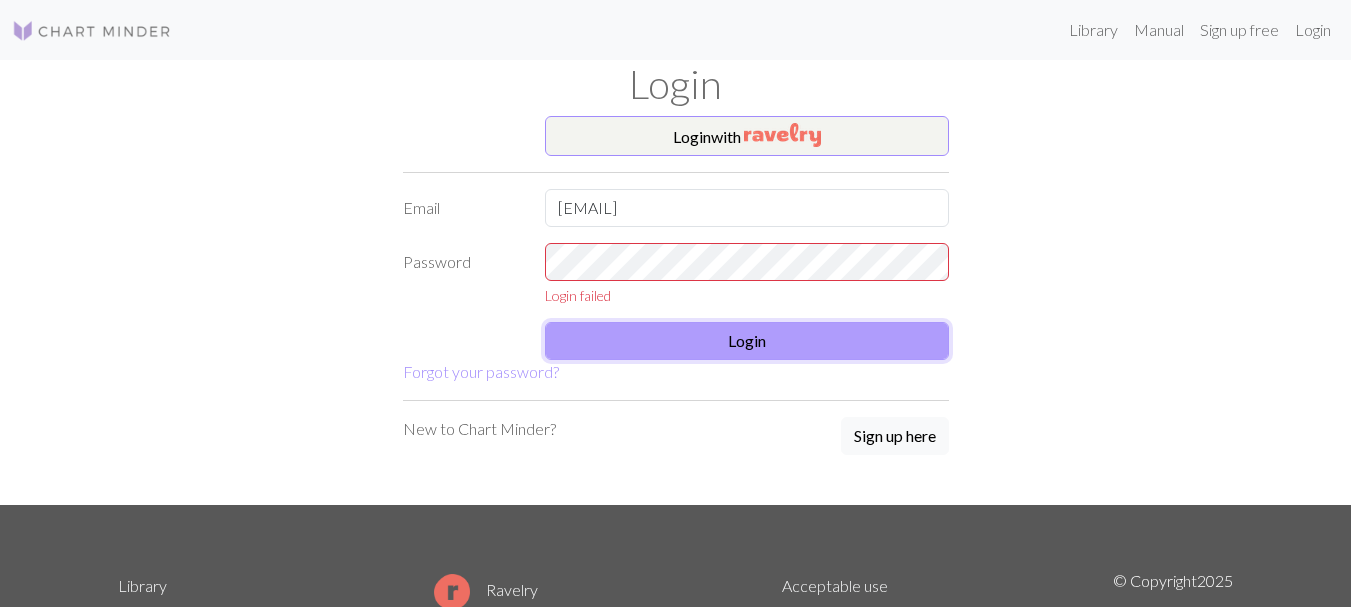 click on "Login" at bounding box center (747, 341) 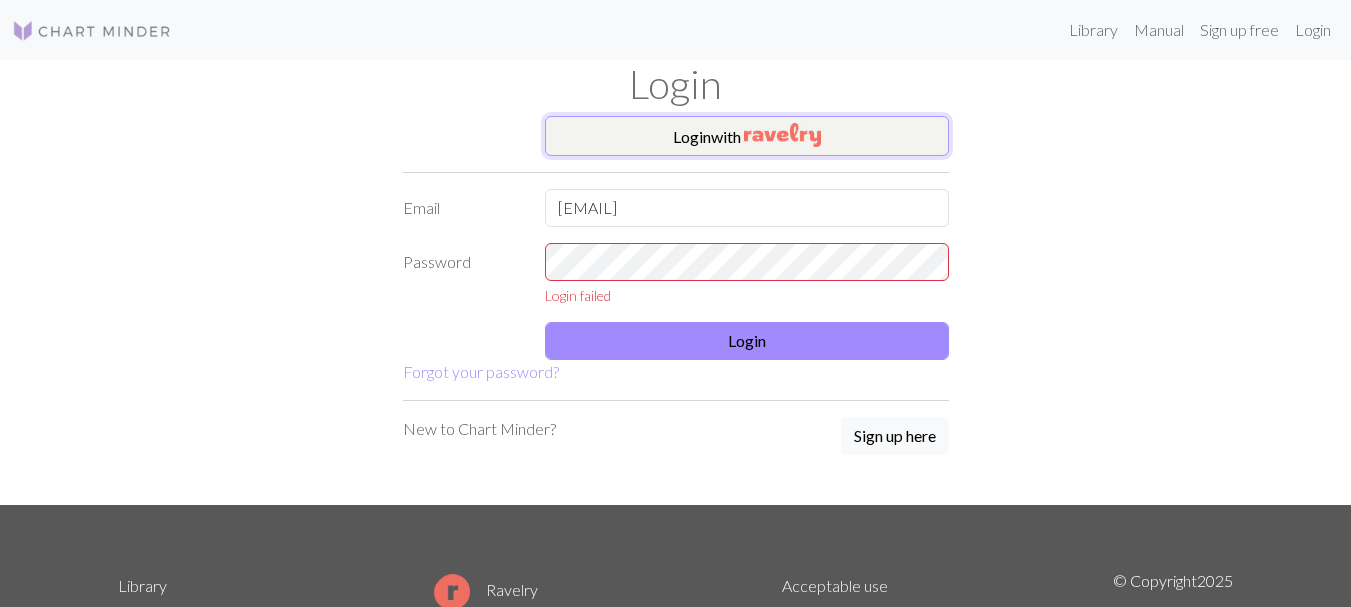 click at bounding box center (782, 135) 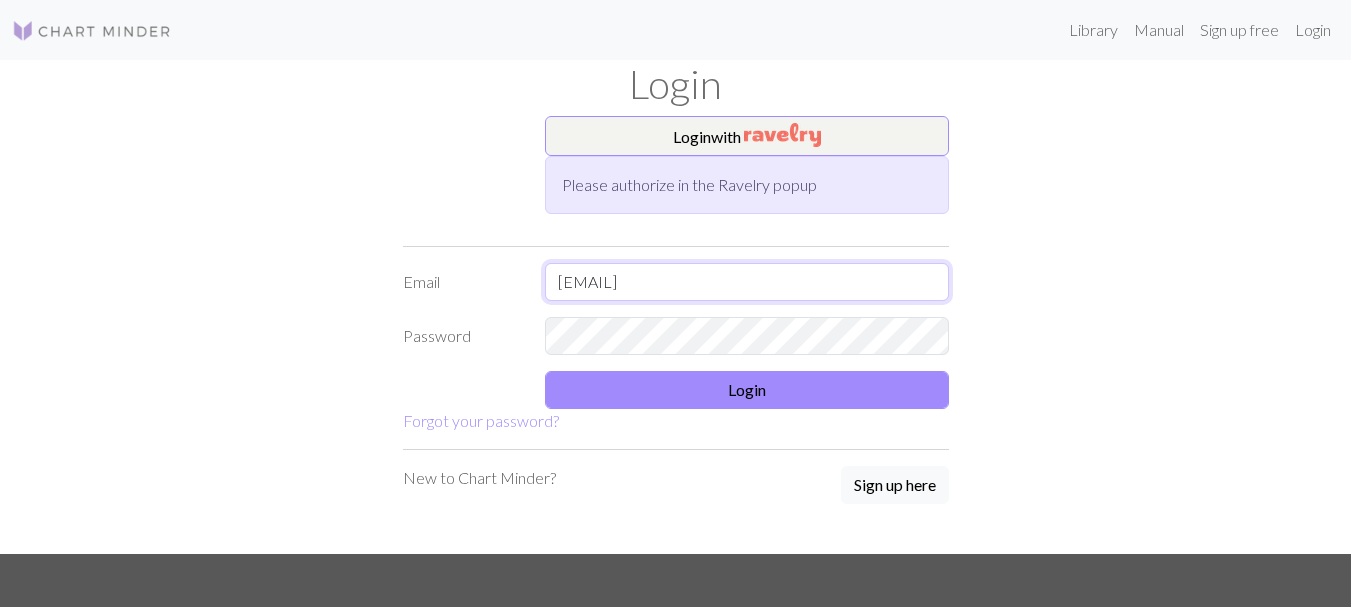 click on "lornacbishop@gmail.com" at bounding box center [747, 282] 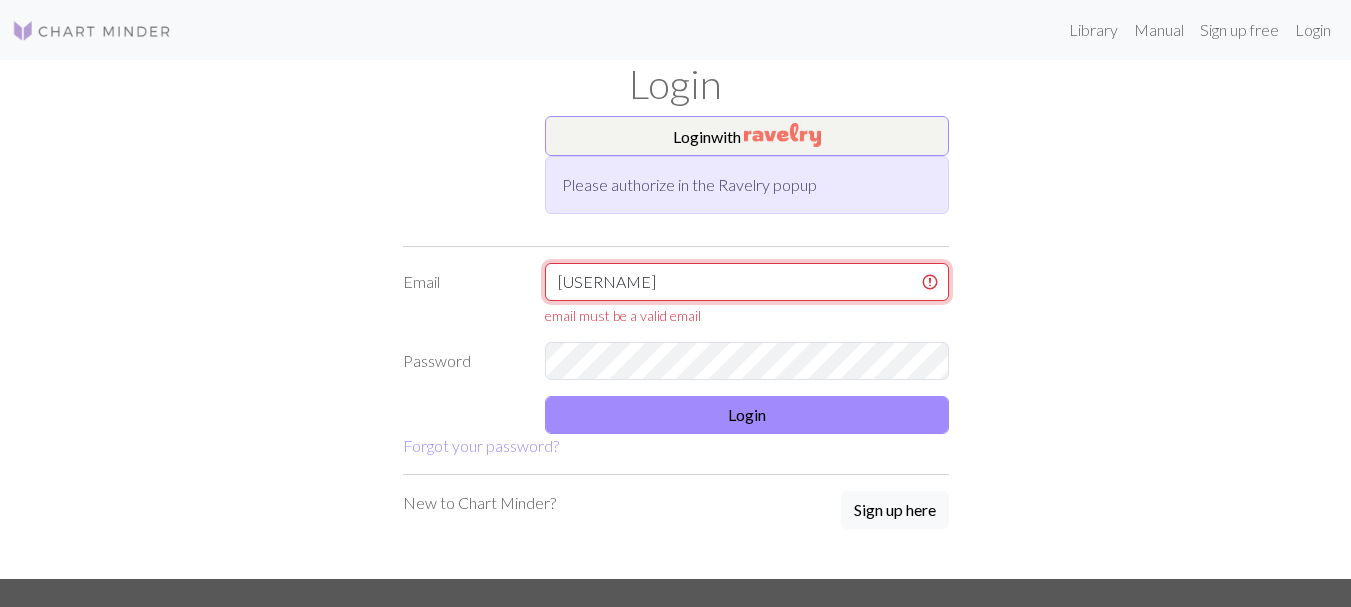 click on "lornacbishop" at bounding box center (747, 282) 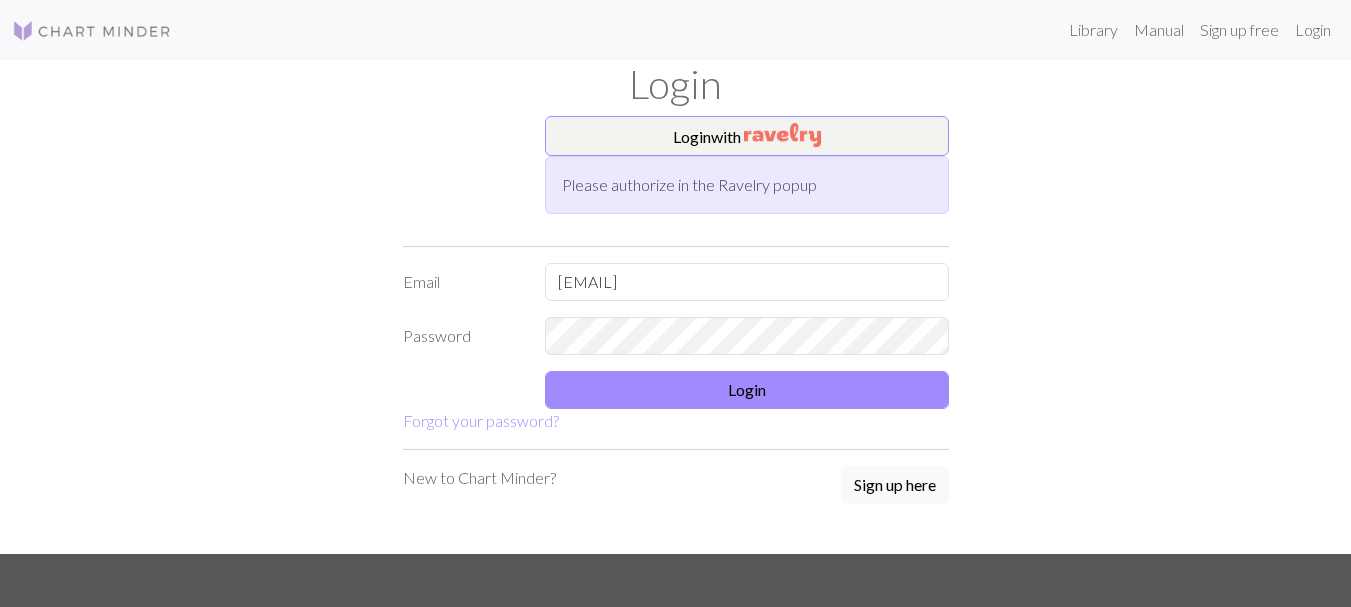 click on "Please authorize in the Ravelry popup" at bounding box center (747, 185) 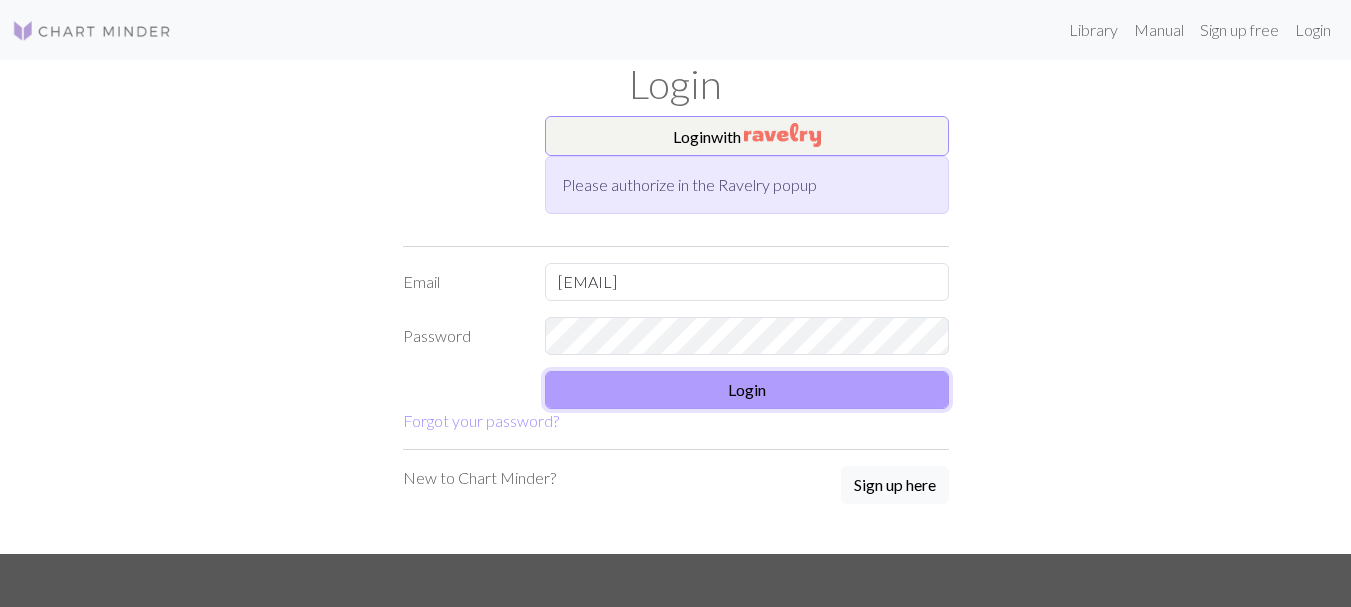click on "Login" at bounding box center [747, 390] 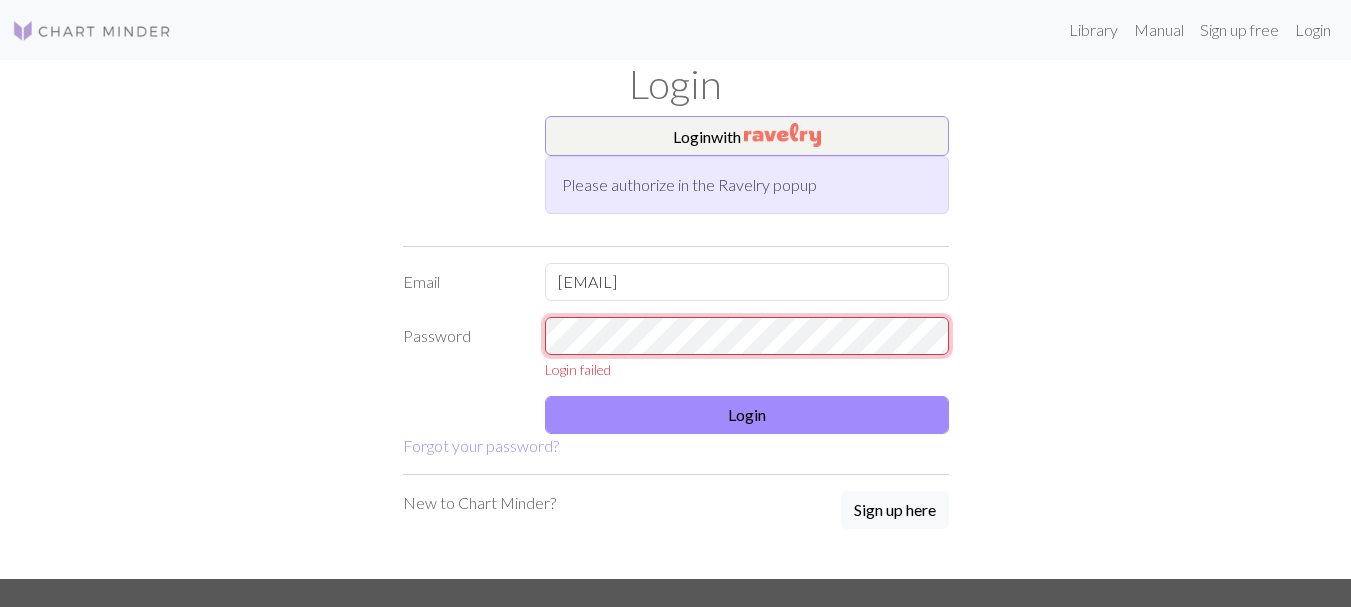 click on "Login failed" at bounding box center (747, 348) 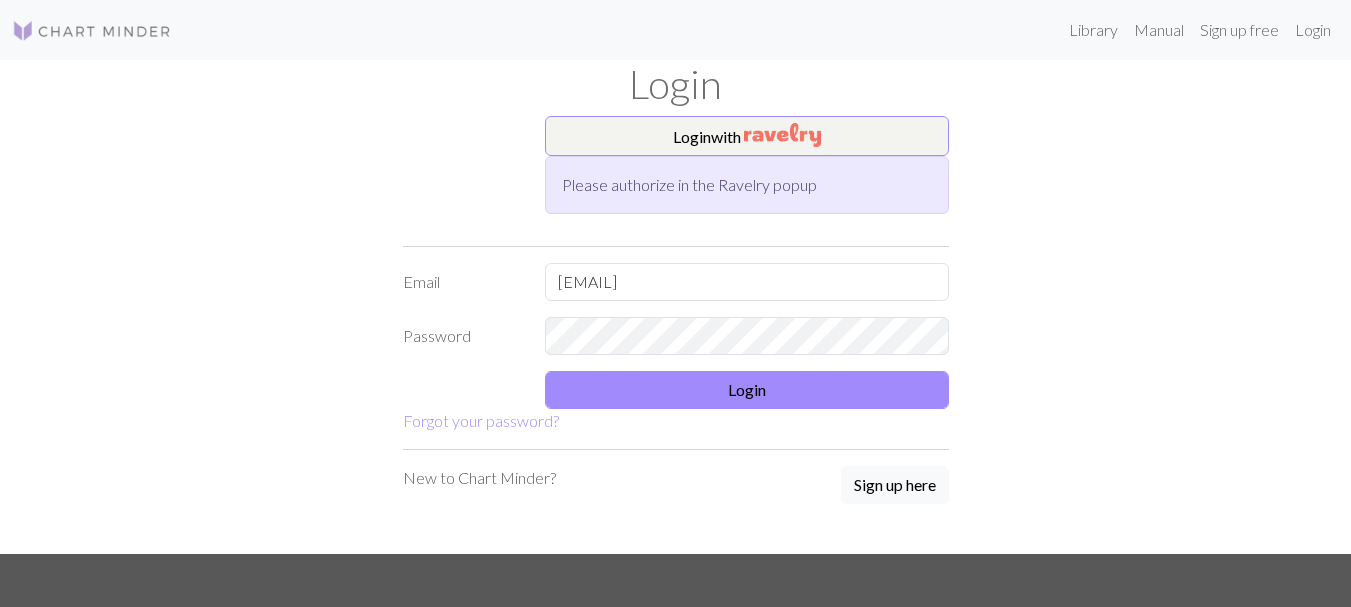 click on "Please authorize in the Ravelry popup" at bounding box center (747, 185) 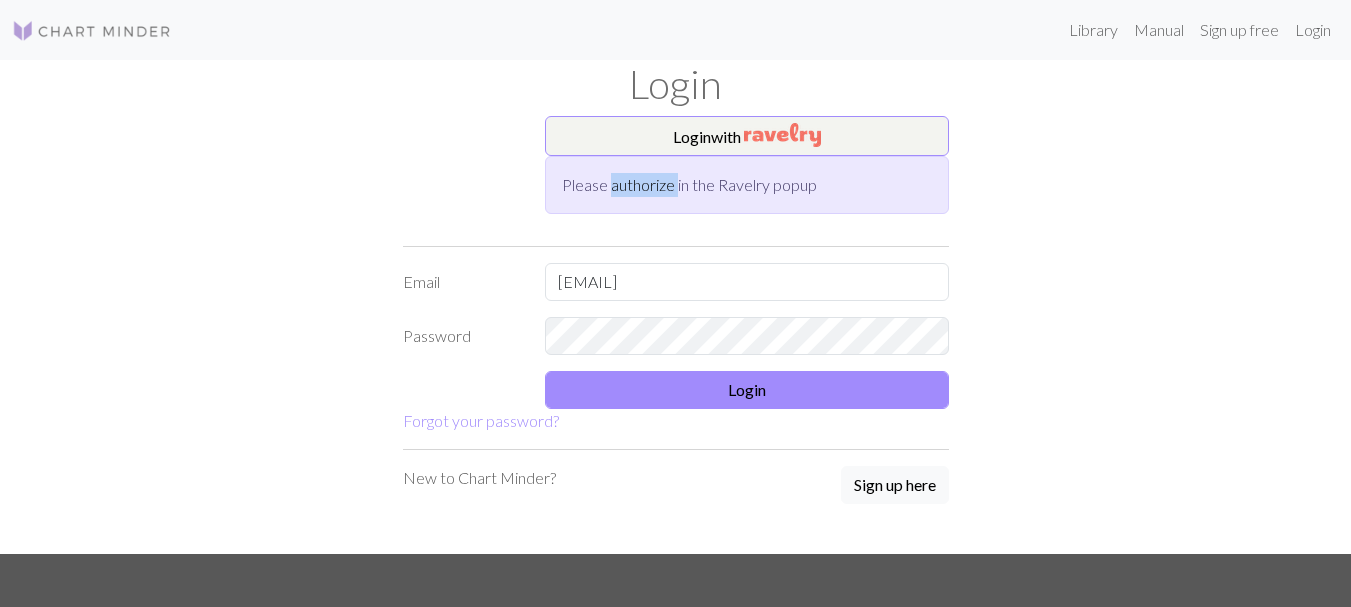 click on "Please authorize in the Ravelry popup" at bounding box center (747, 185) 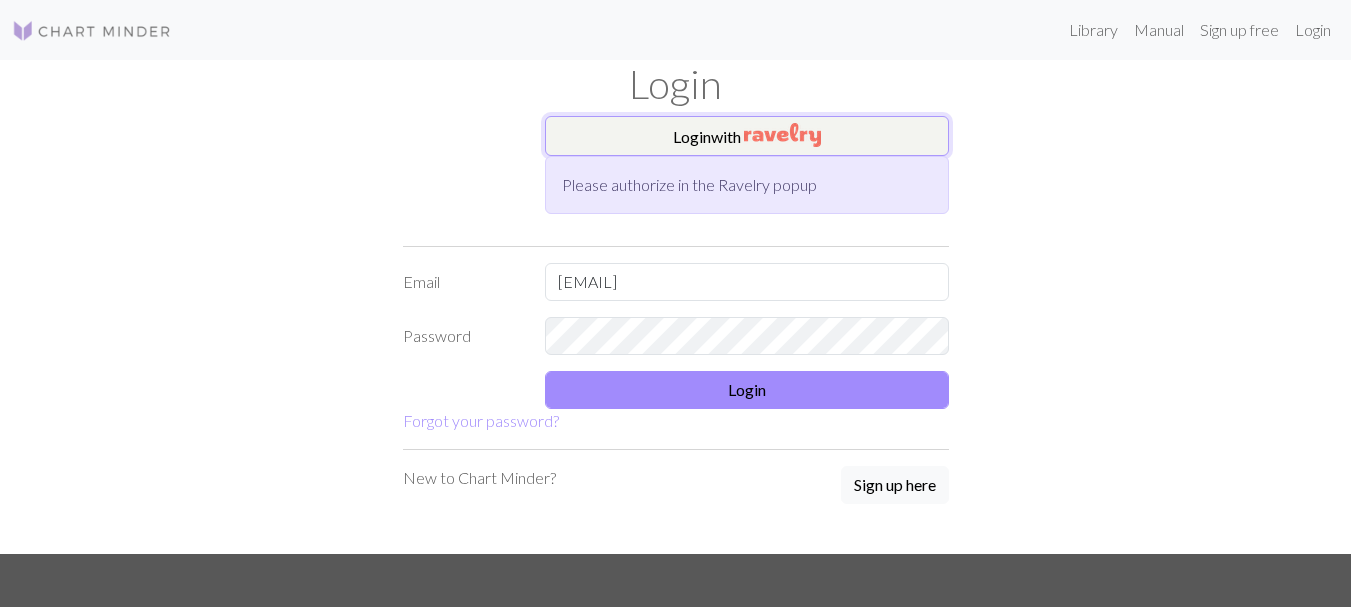 click at bounding box center (782, 135) 